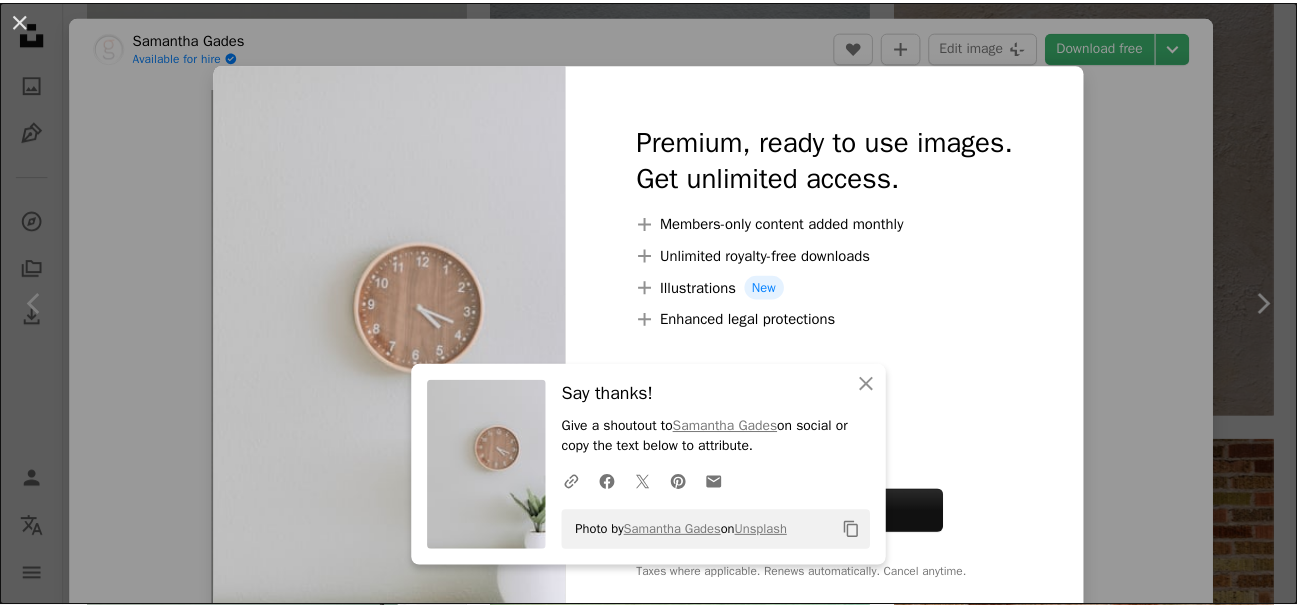 scroll, scrollTop: 1300, scrollLeft: 0, axis: vertical 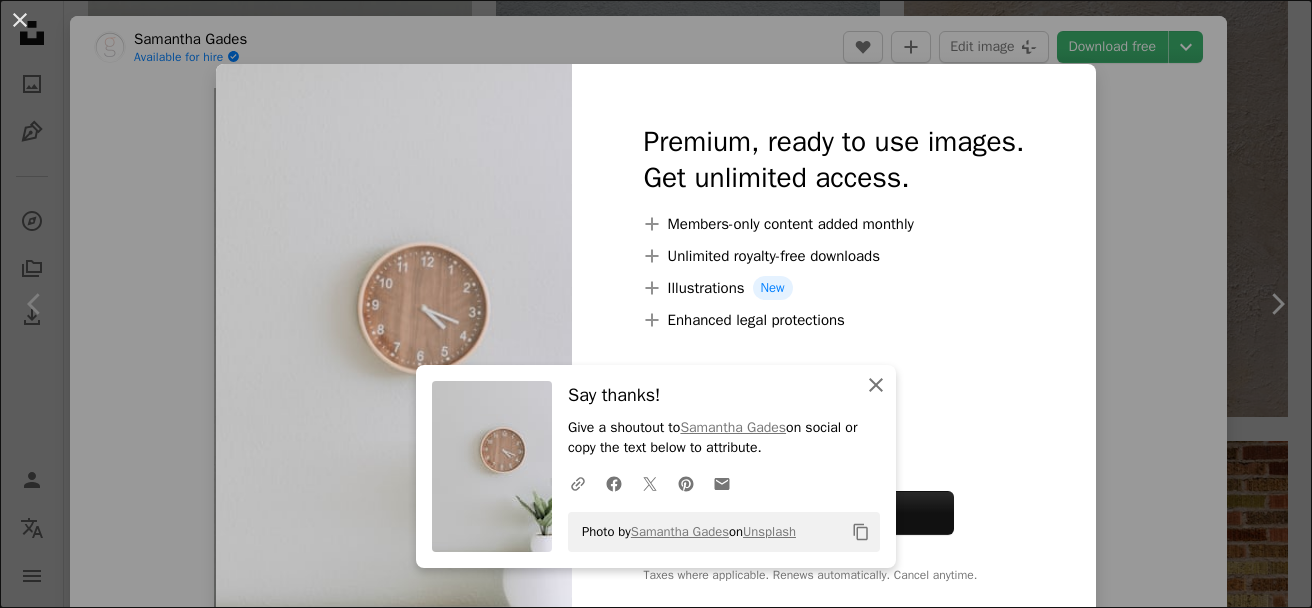 click 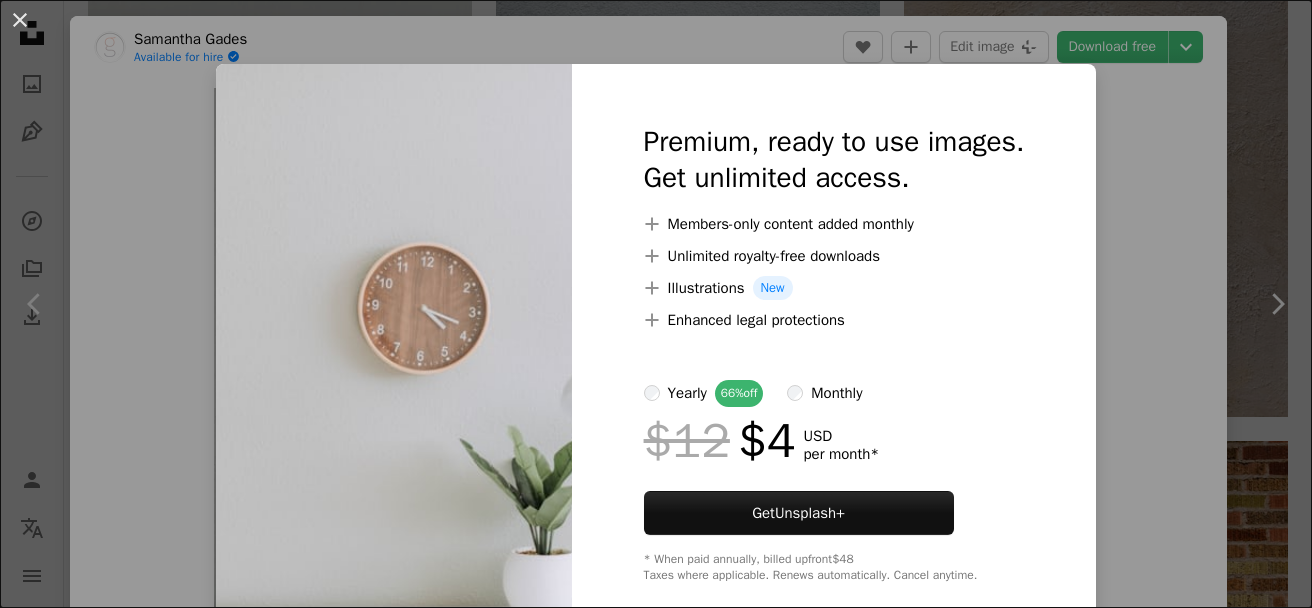click on "An X shape Premium, ready to use images. Get unlimited access. A plus sign Members-only content added monthly A plus sign Unlimited royalty-free downloads A plus sign Illustrations  New A plus sign Enhanced legal protections yearly 66%  off monthly $12   $4 USD per month * Get  Unsplash+ * When paid annually, billed upfront  $48 Taxes where applicable. Renews automatically. Cancel anytime." at bounding box center (656, 304) 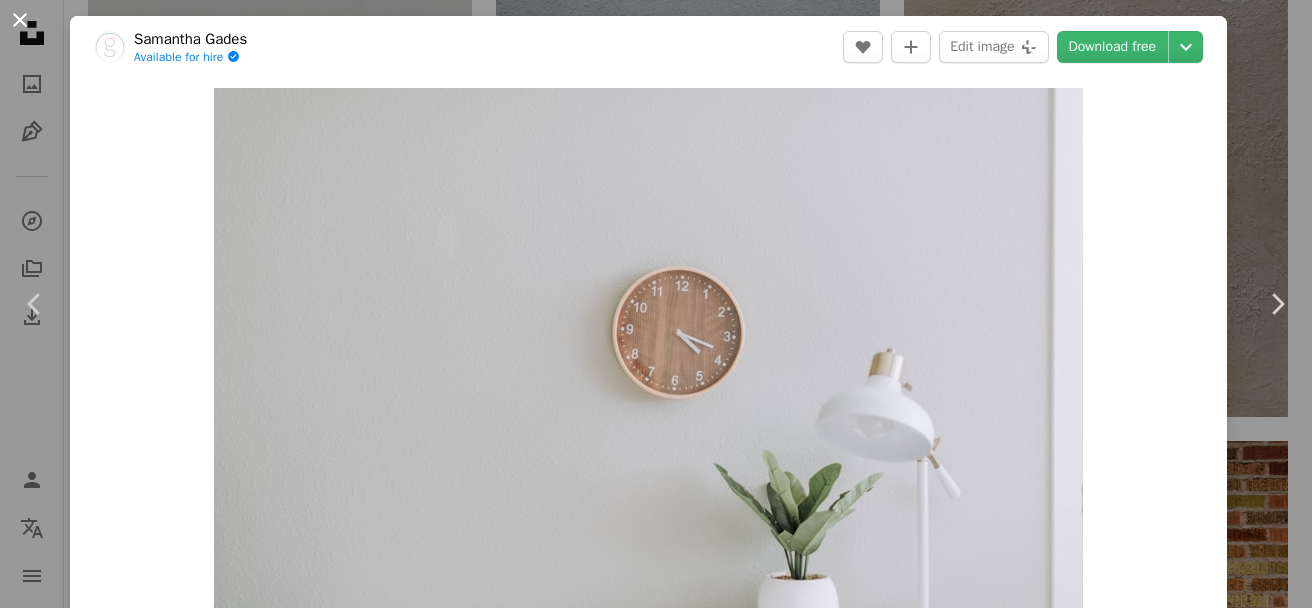 click on "An X shape" at bounding box center [20, 20] 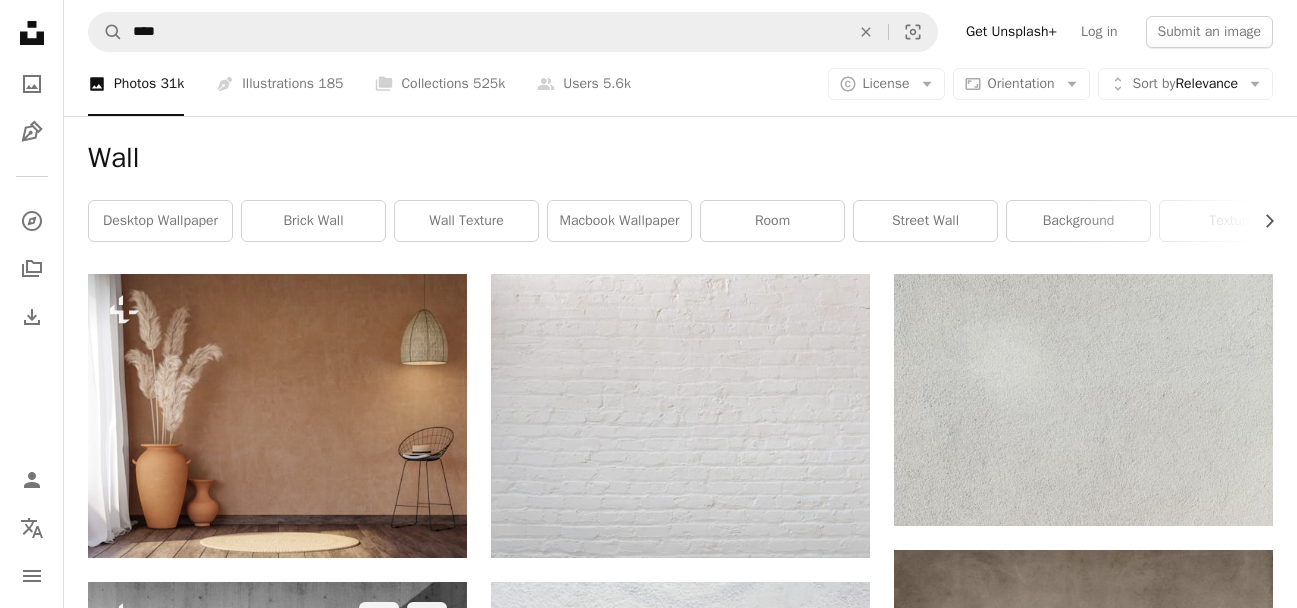 scroll, scrollTop: 0, scrollLeft: 0, axis: both 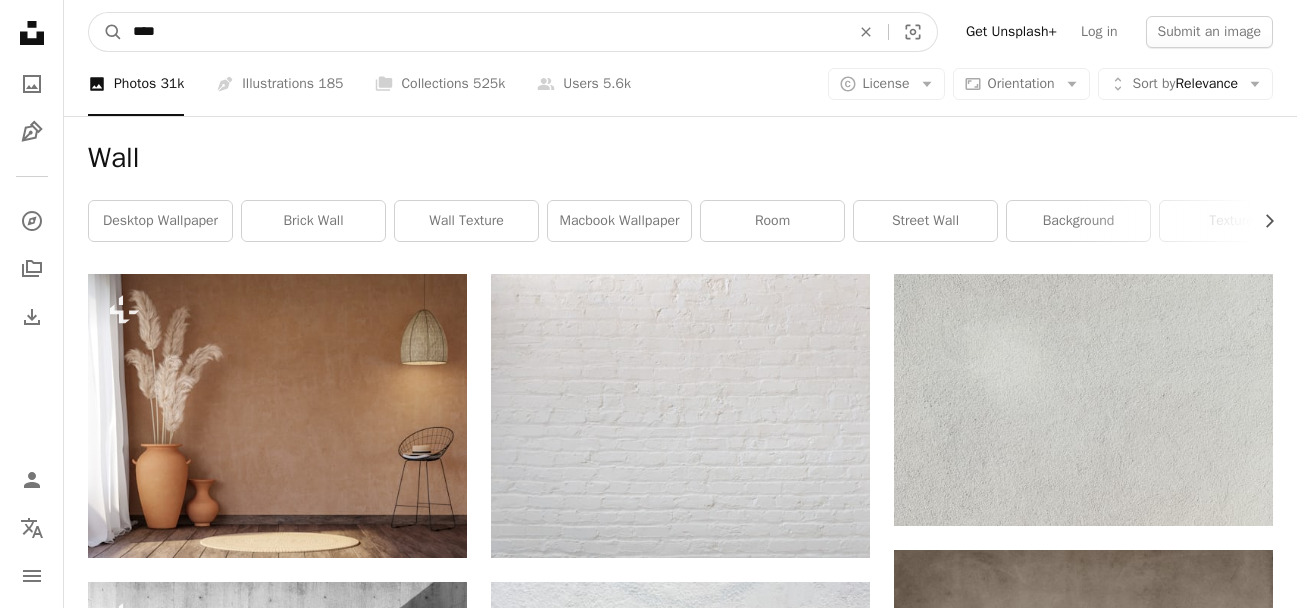 click on "****" at bounding box center (483, 32) 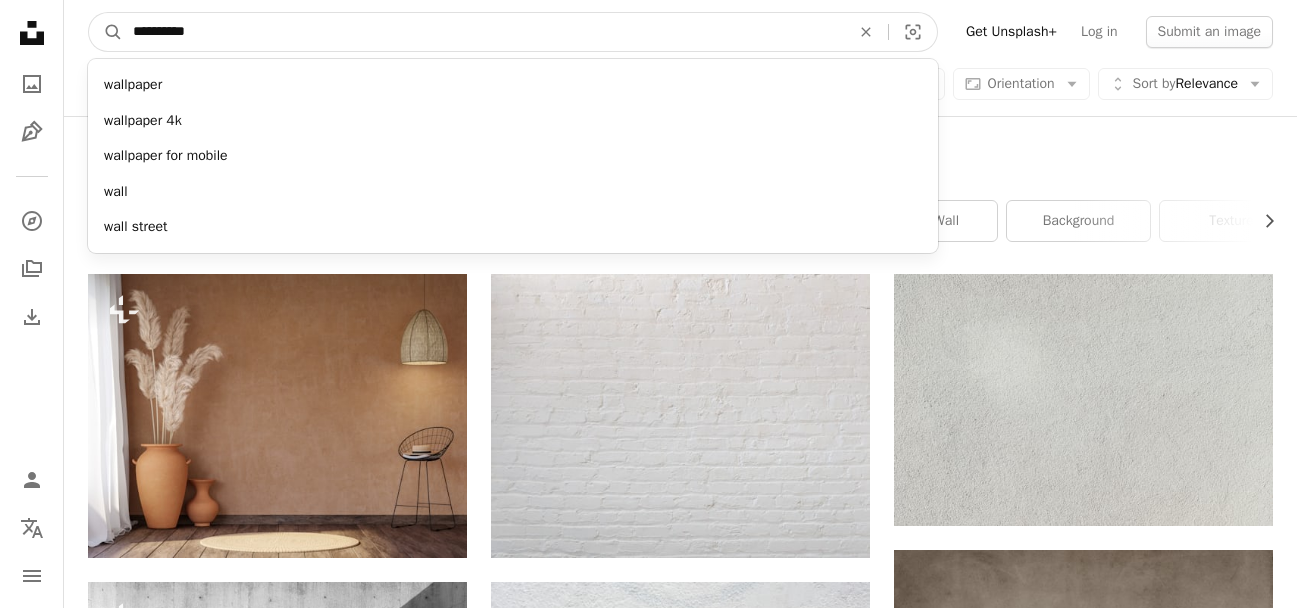 type on "**********" 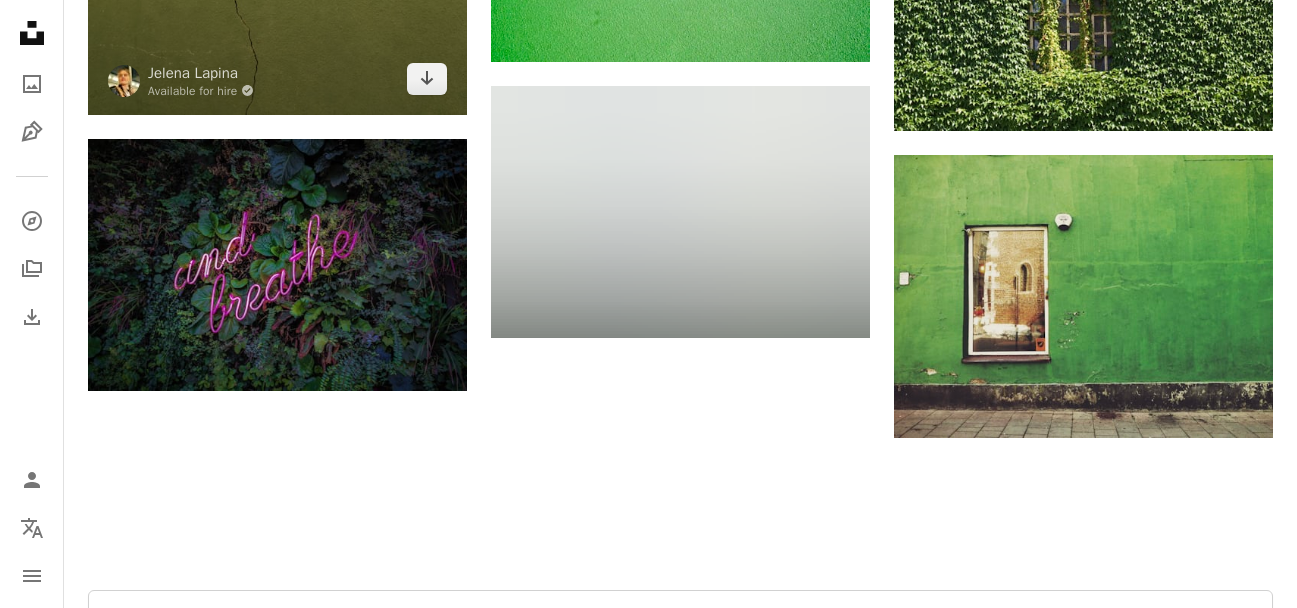 scroll, scrollTop: 2784, scrollLeft: 0, axis: vertical 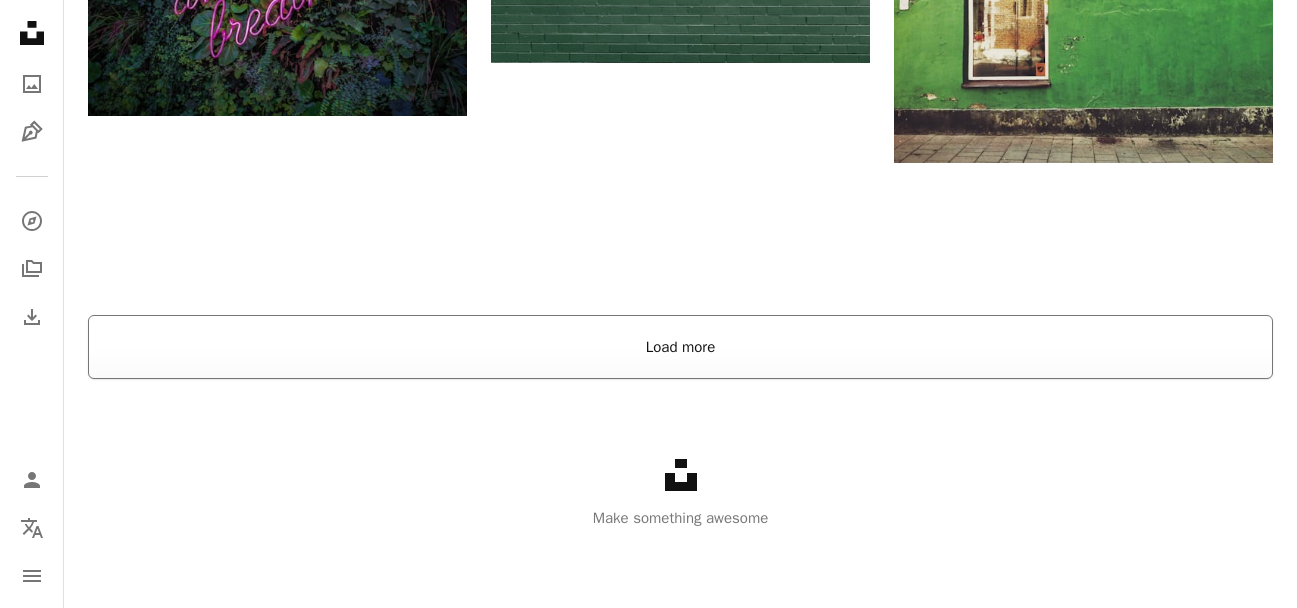 click on "Load more" at bounding box center (680, 347) 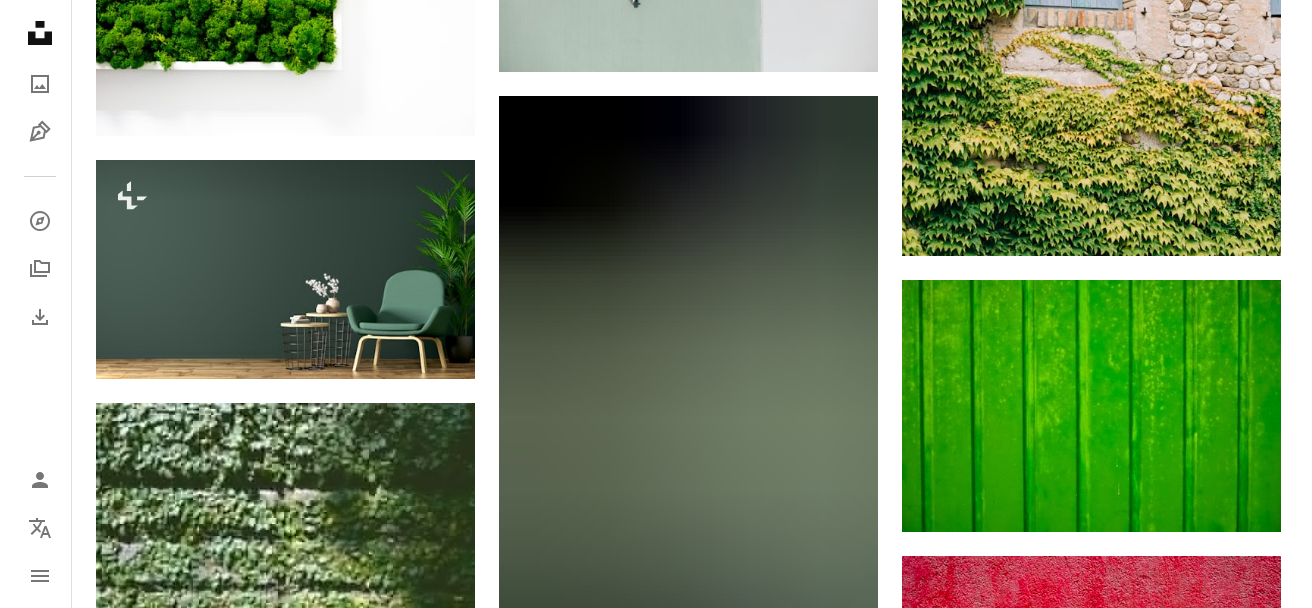 scroll, scrollTop: 9984, scrollLeft: 0, axis: vertical 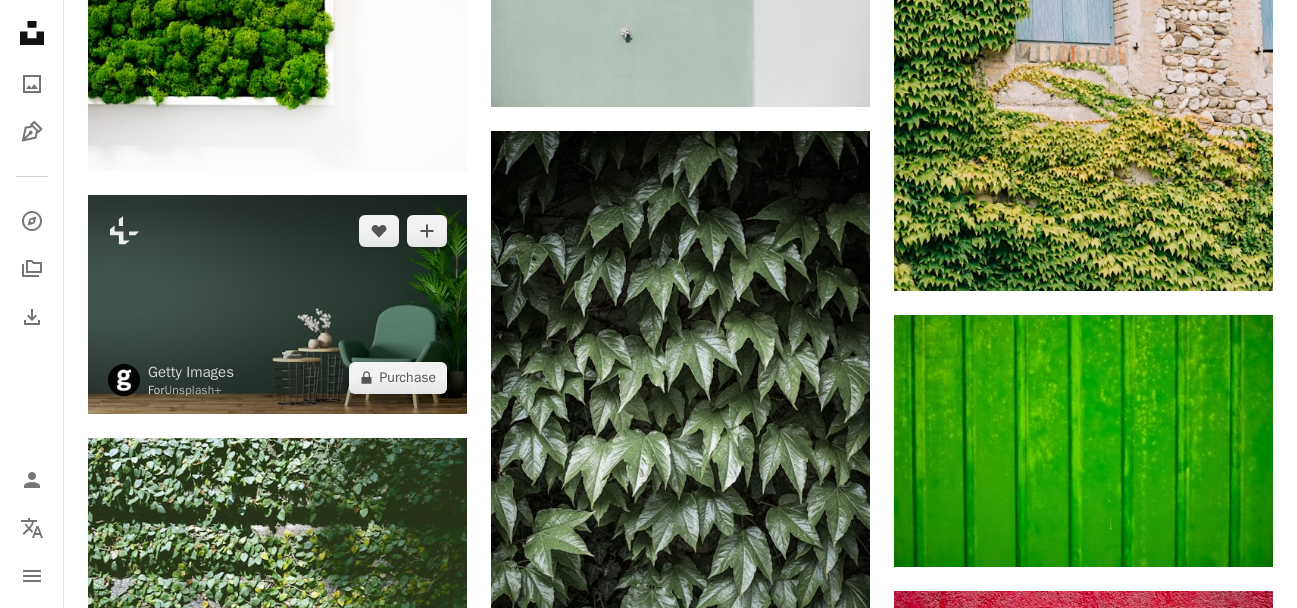 click at bounding box center [277, 304] 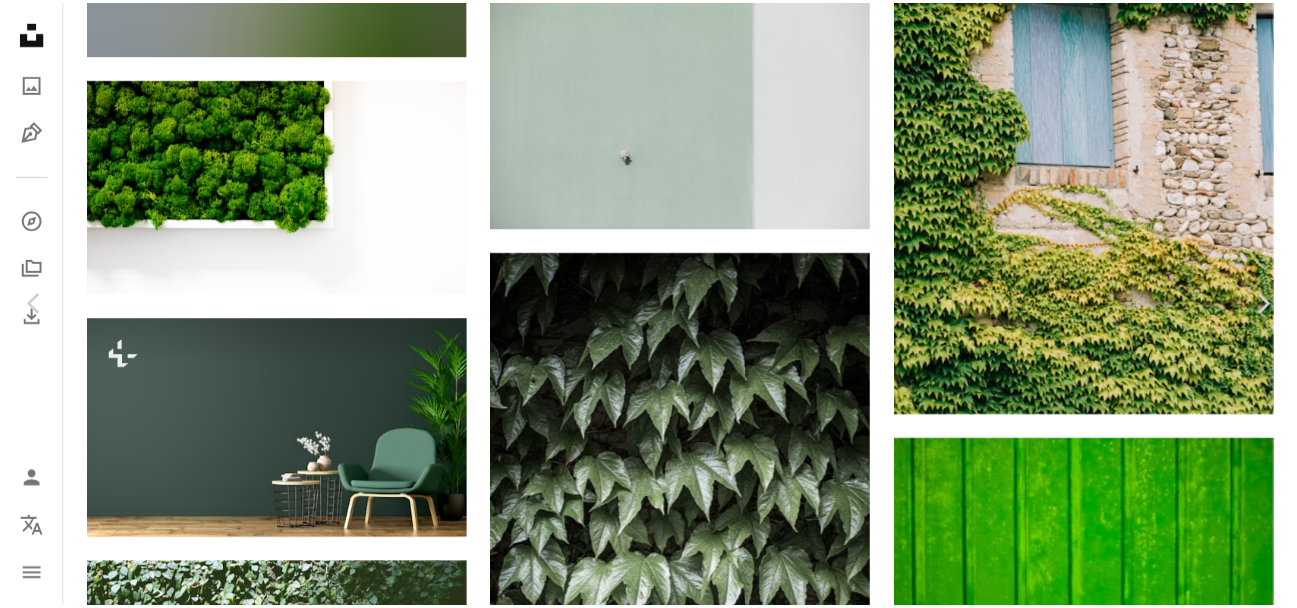 scroll, scrollTop: 0, scrollLeft: 0, axis: both 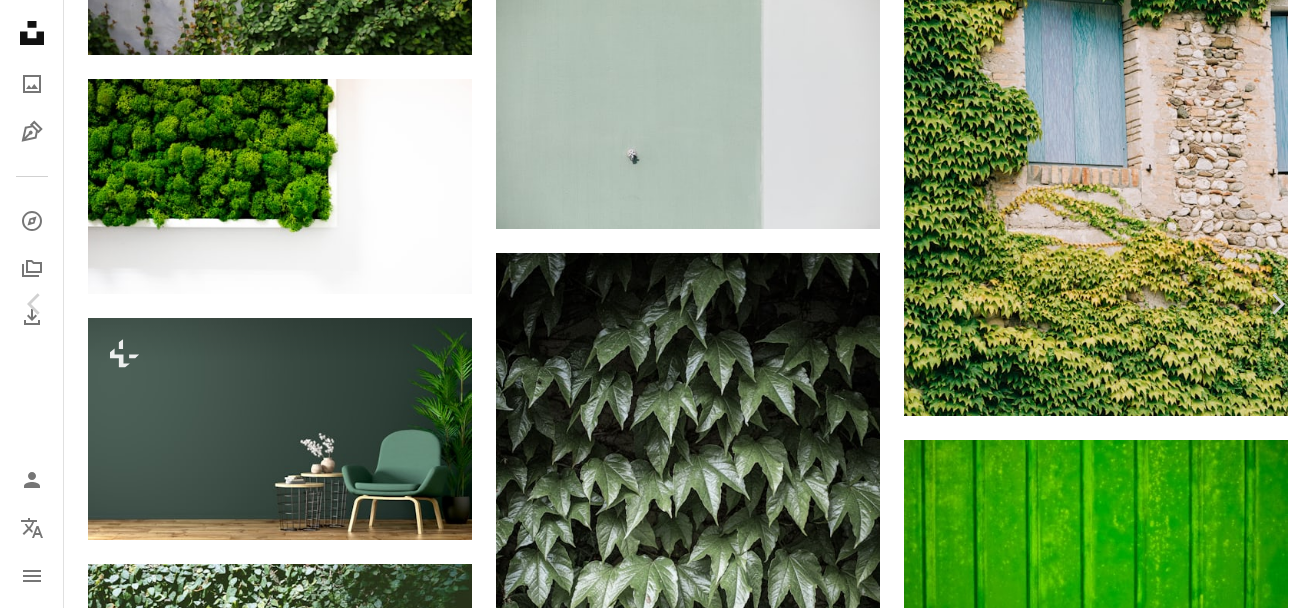 click on "An X shape" at bounding box center (20, 20) 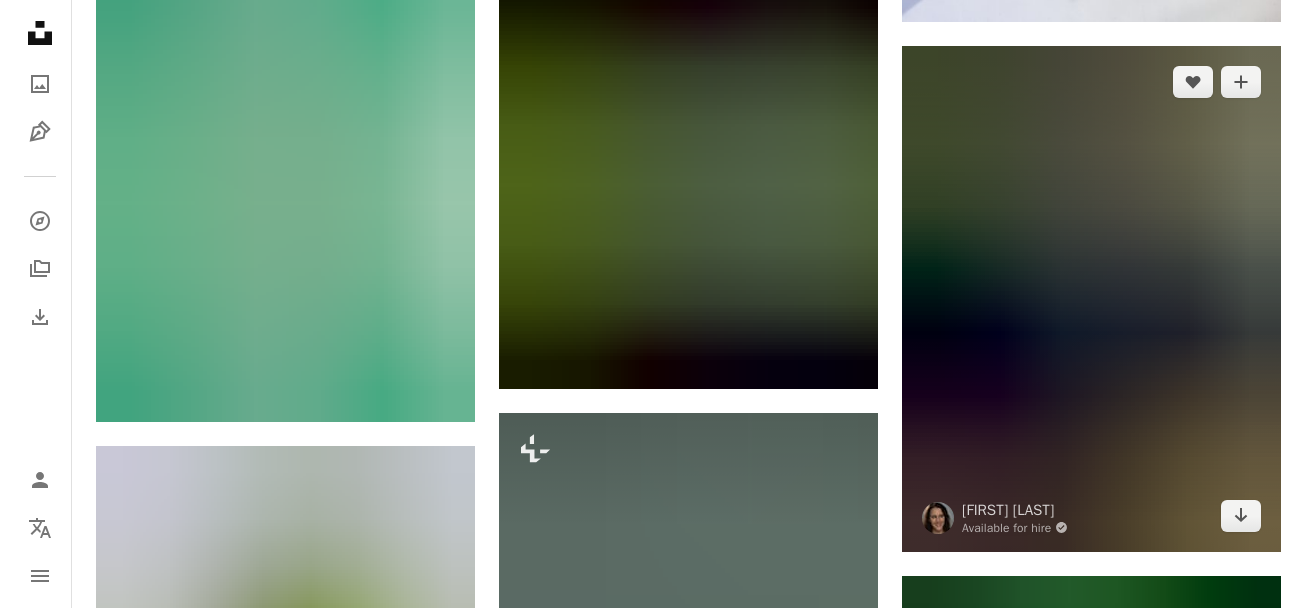 scroll, scrollTop: 6800, scrollLeft: 0, axis: vertical 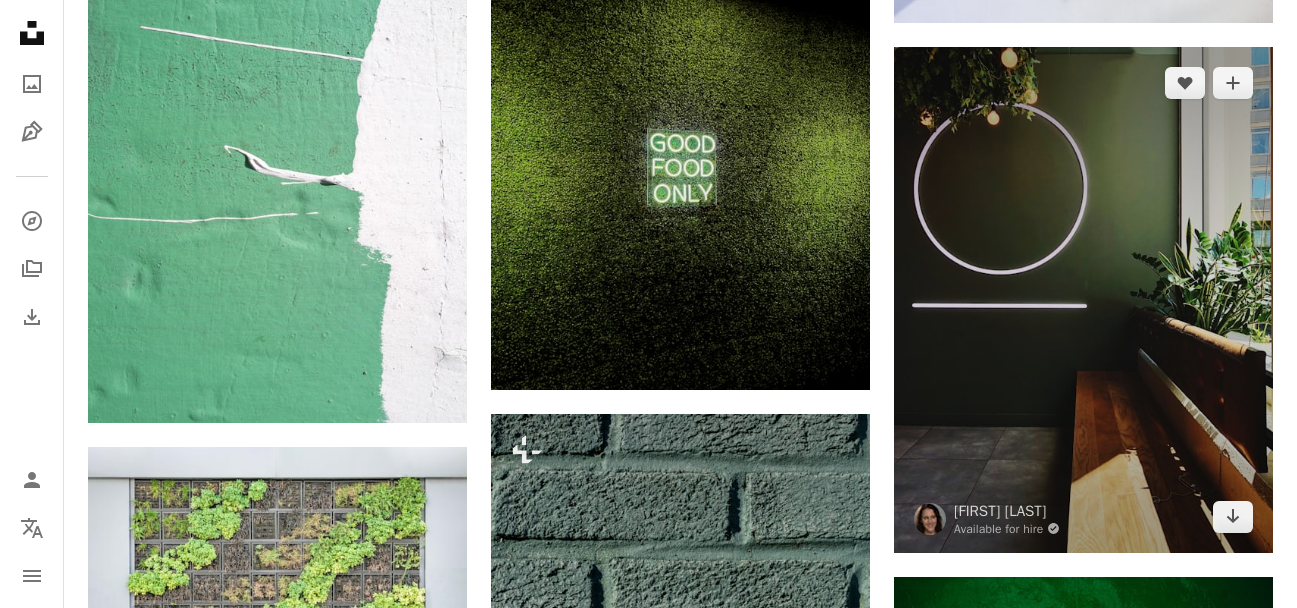 click at bounding box center [1083, 300] 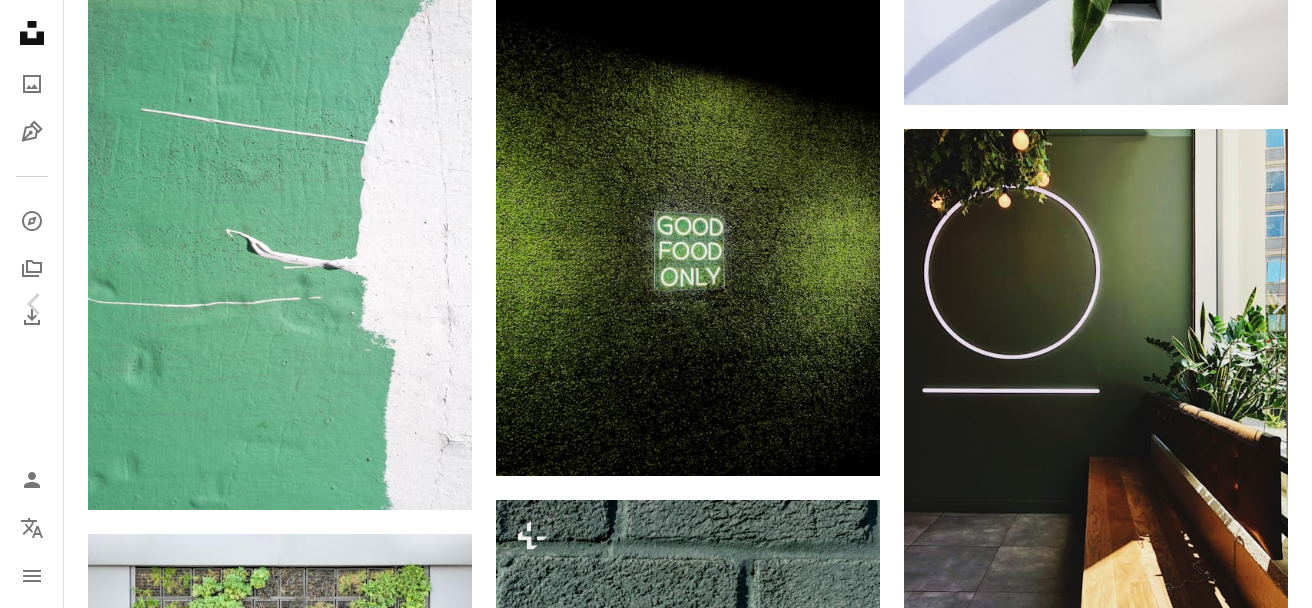 click on "Download free" at bounding box center (1113, 7796) 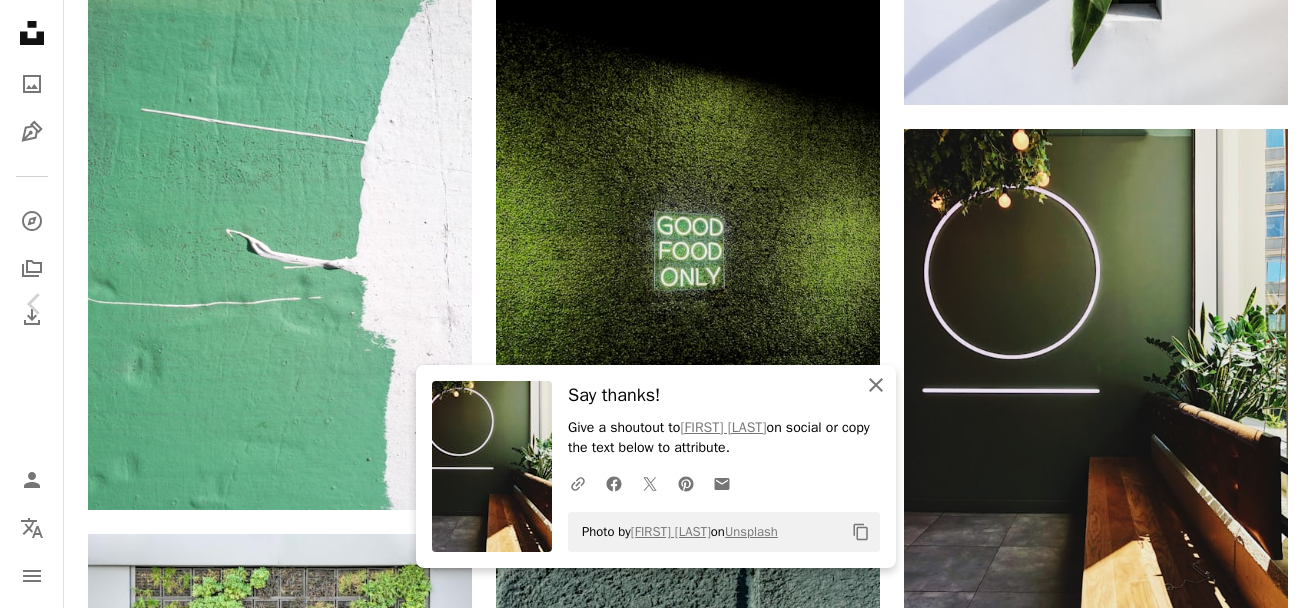 click on "An X shape" 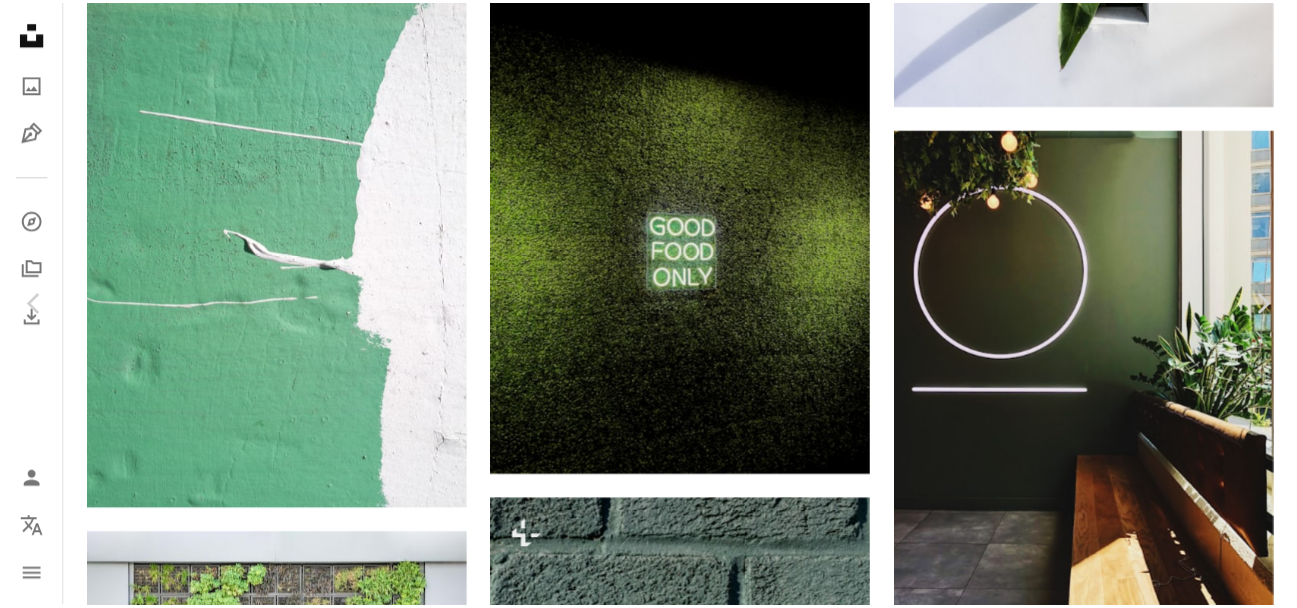 scroll, scrollTop: 0, scrollLeft: 0, axis: both 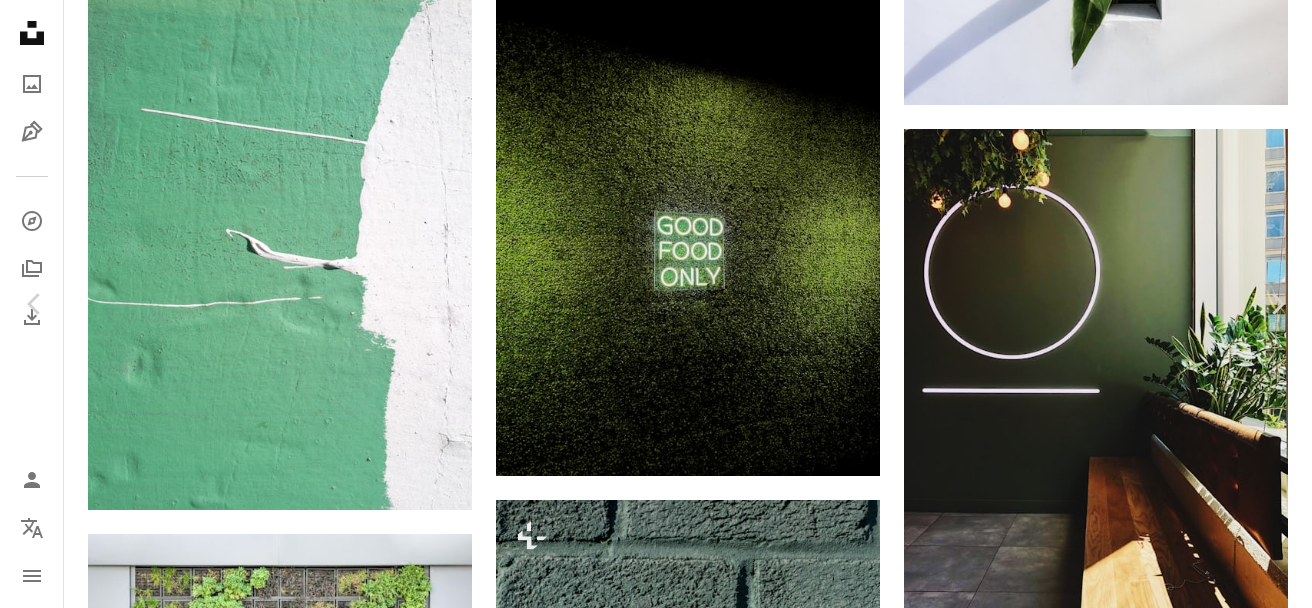 click on "An X shape" at bounding box center [20, 20] 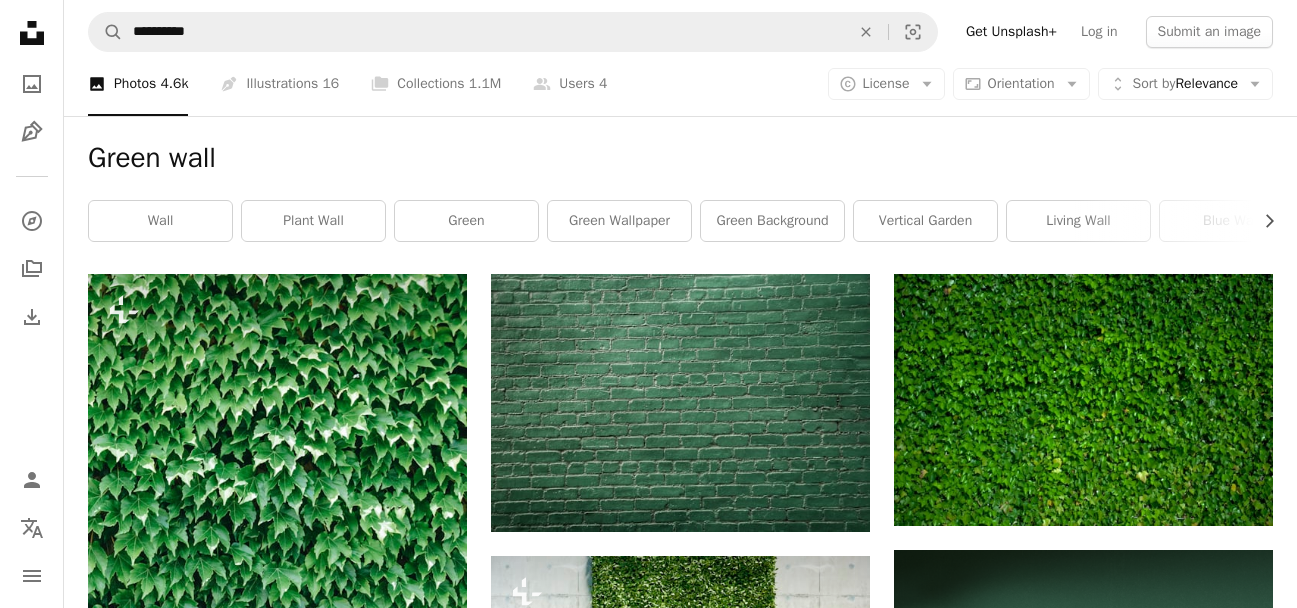 scroll, scrollTop: 0, scrollLeft: 0, axis: both 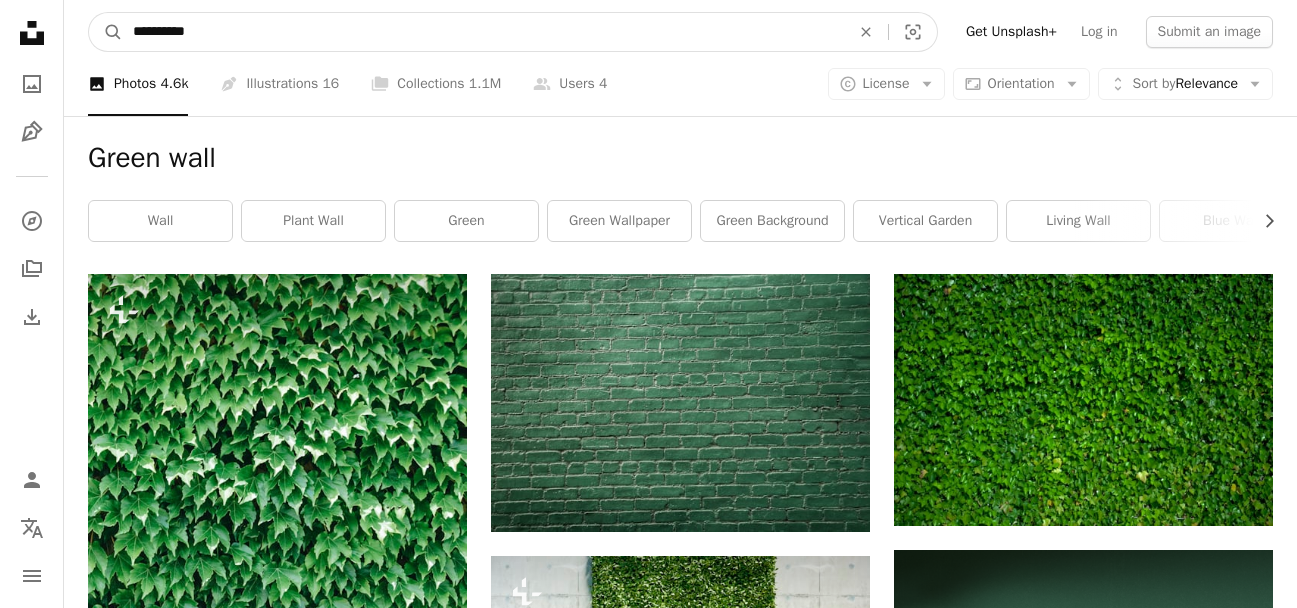 click on "An X shape" 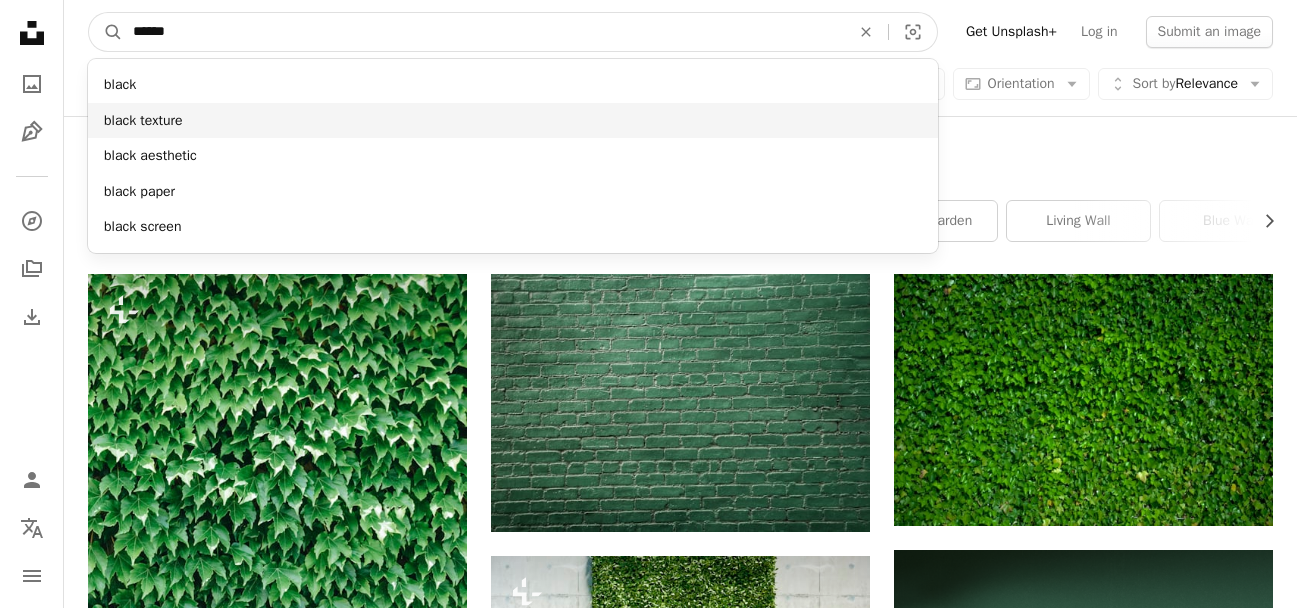 type on "*****" 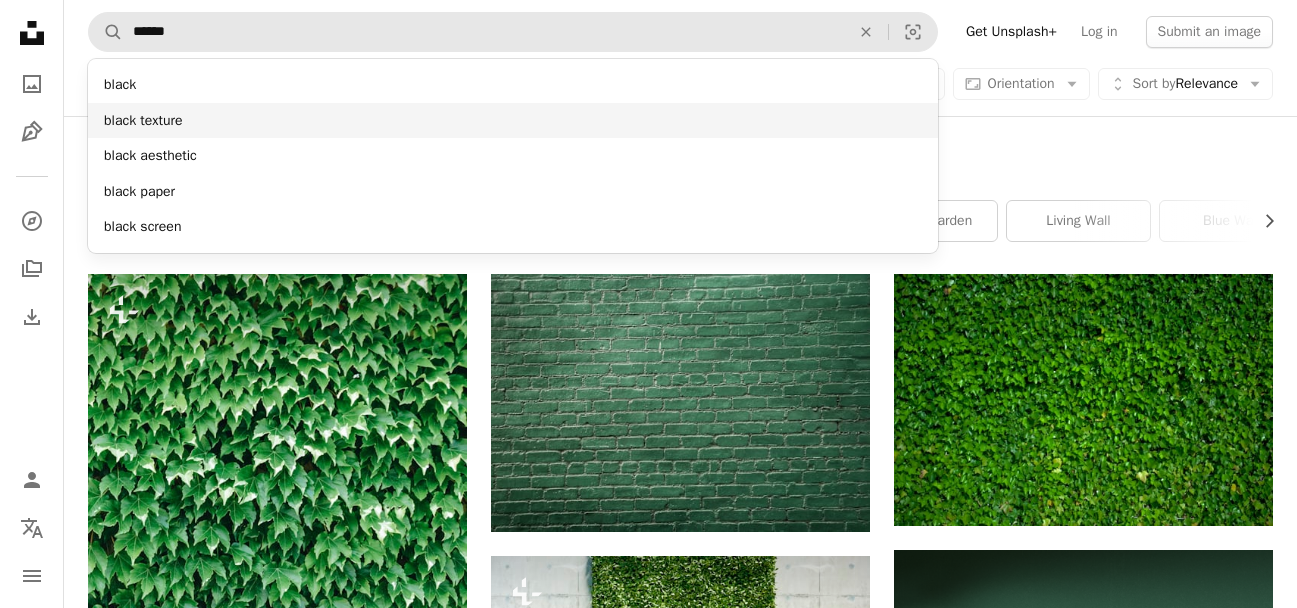 click on "black texture" at bounding box center (513, 121) 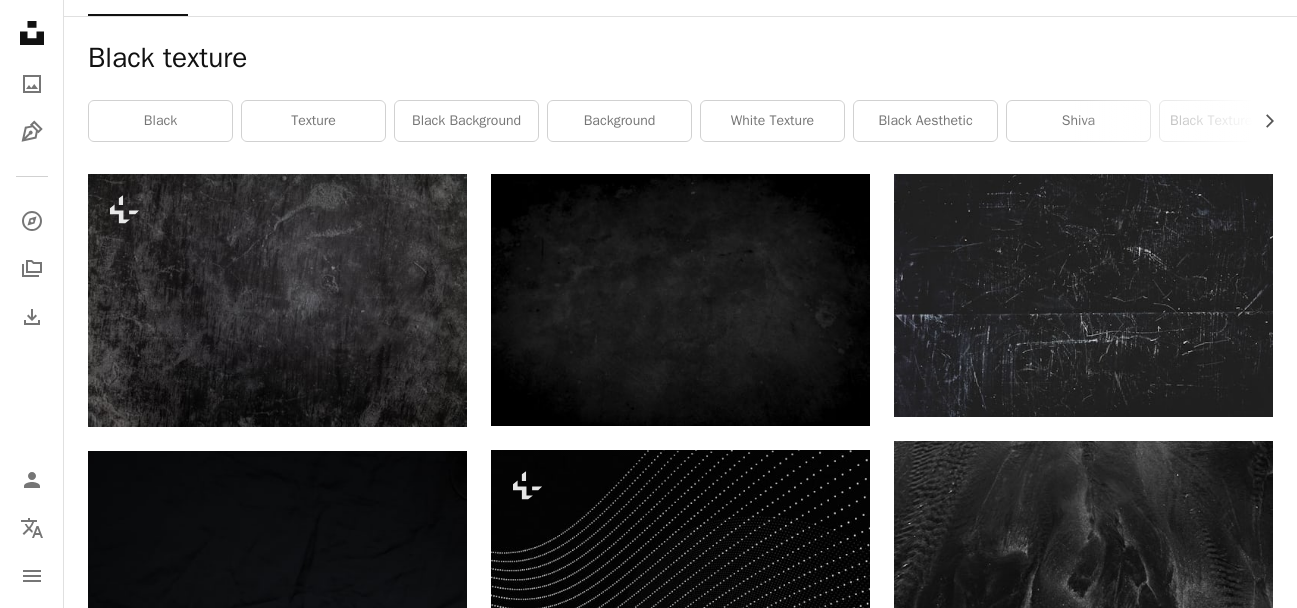 scroll, scrollTop: 0, scrollLeft: 0, axis: both 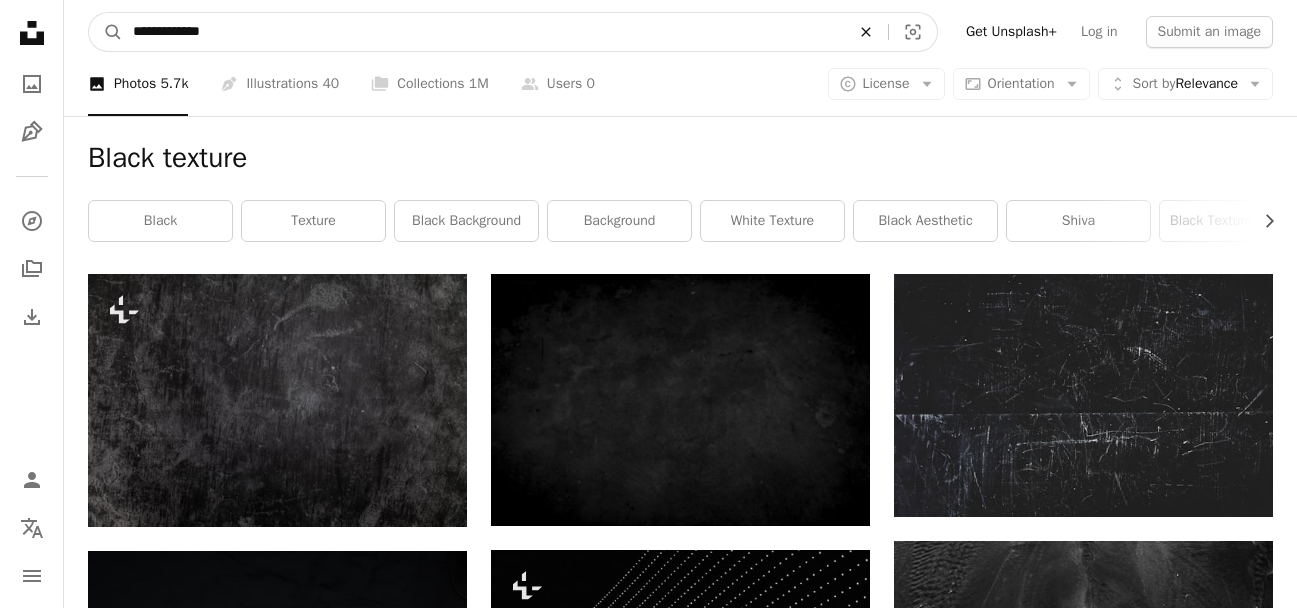 click on "An X shape" 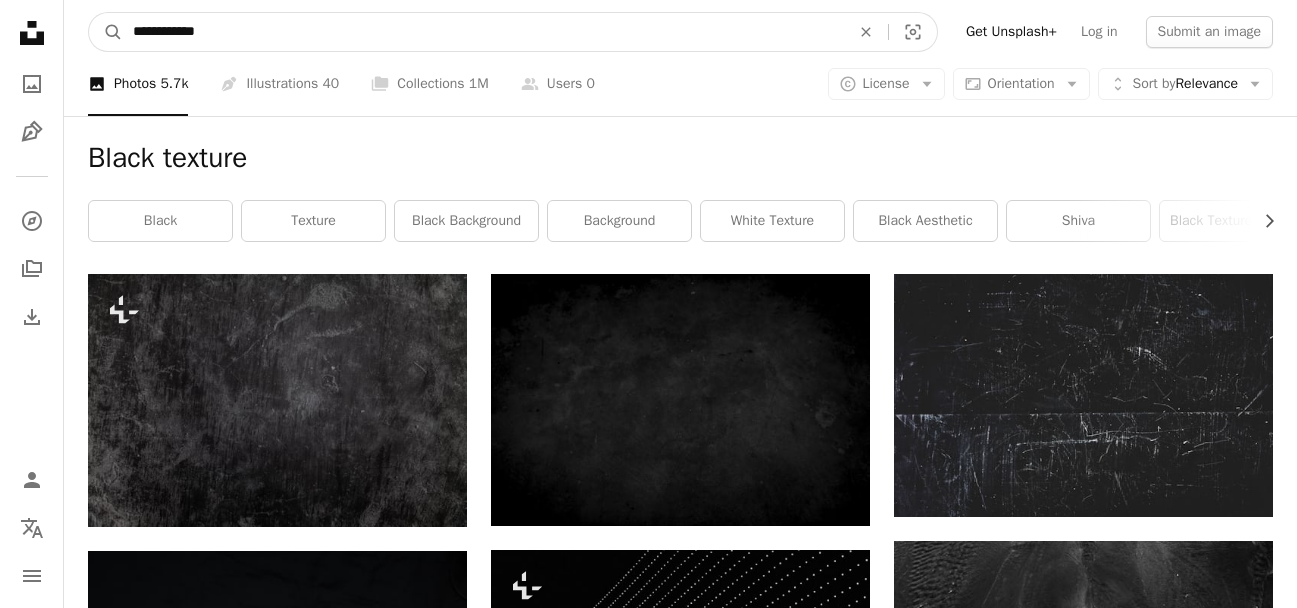 type on "**********" 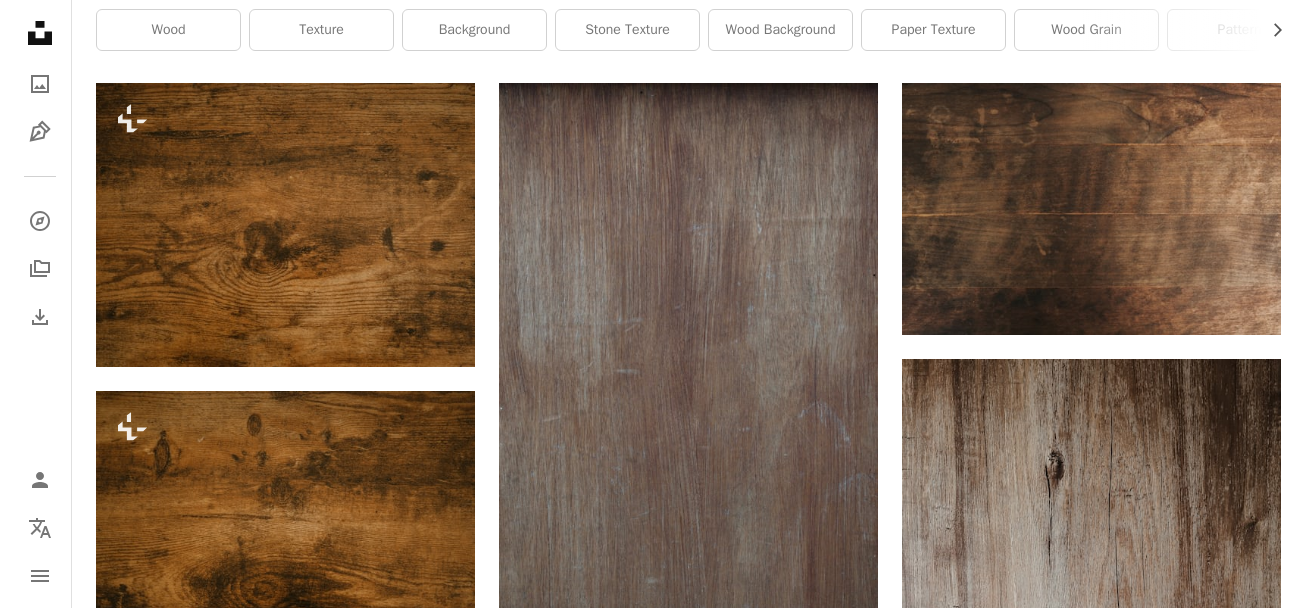 scroll, scrollTop: 0, scrollLeft: 0, axis: both 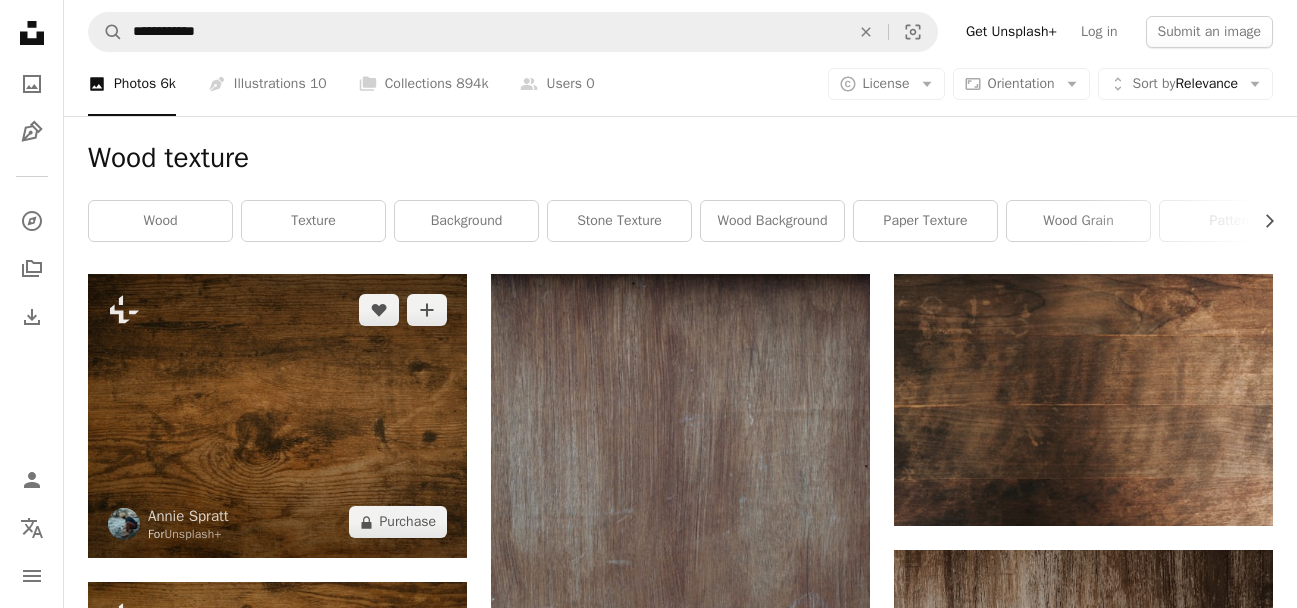 click at bounding box center [277, 416] 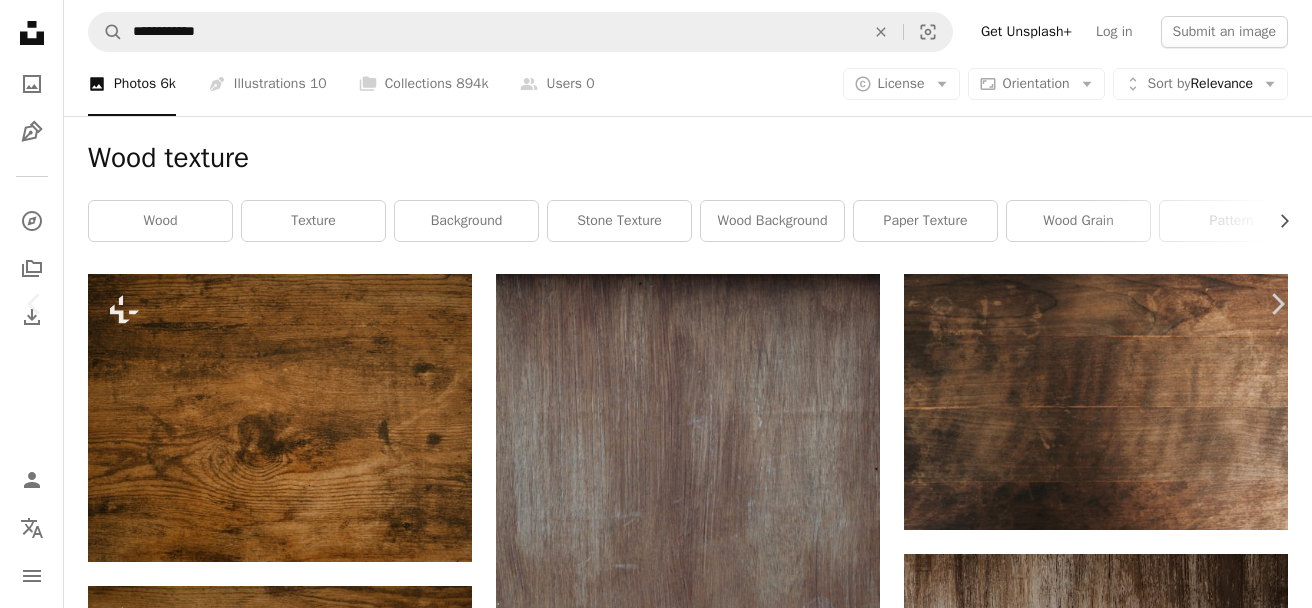 scroll, scrollTop: 1300, scrollLeft: 0, axis: vertical 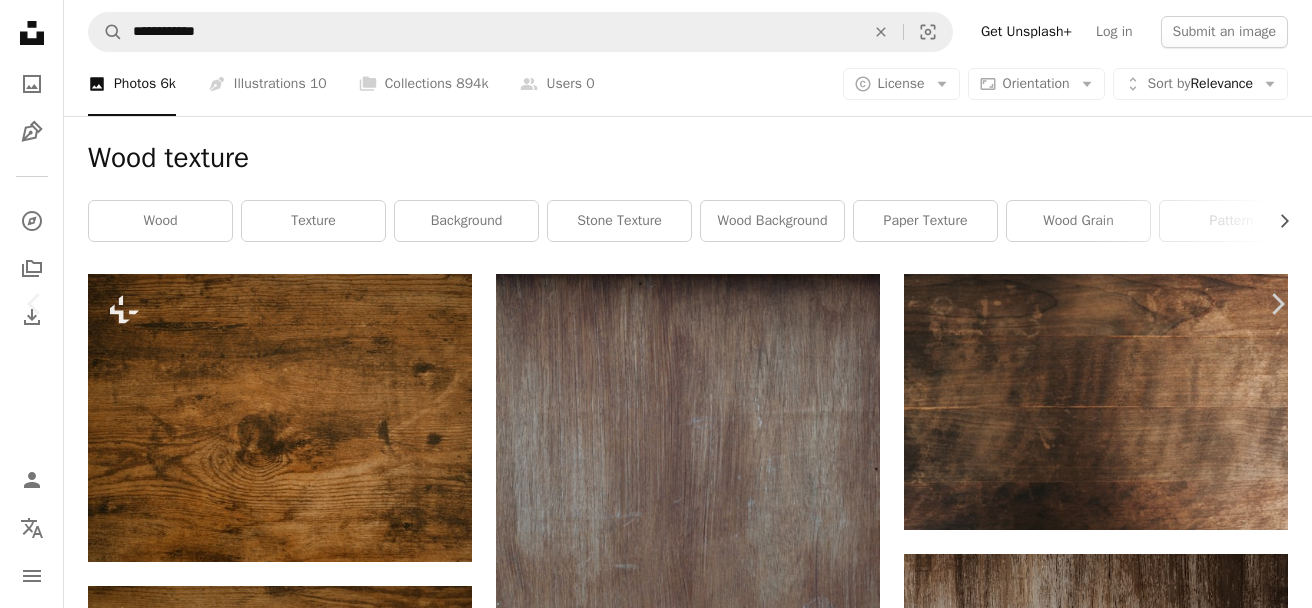 click at bounding box center (649, 4036) 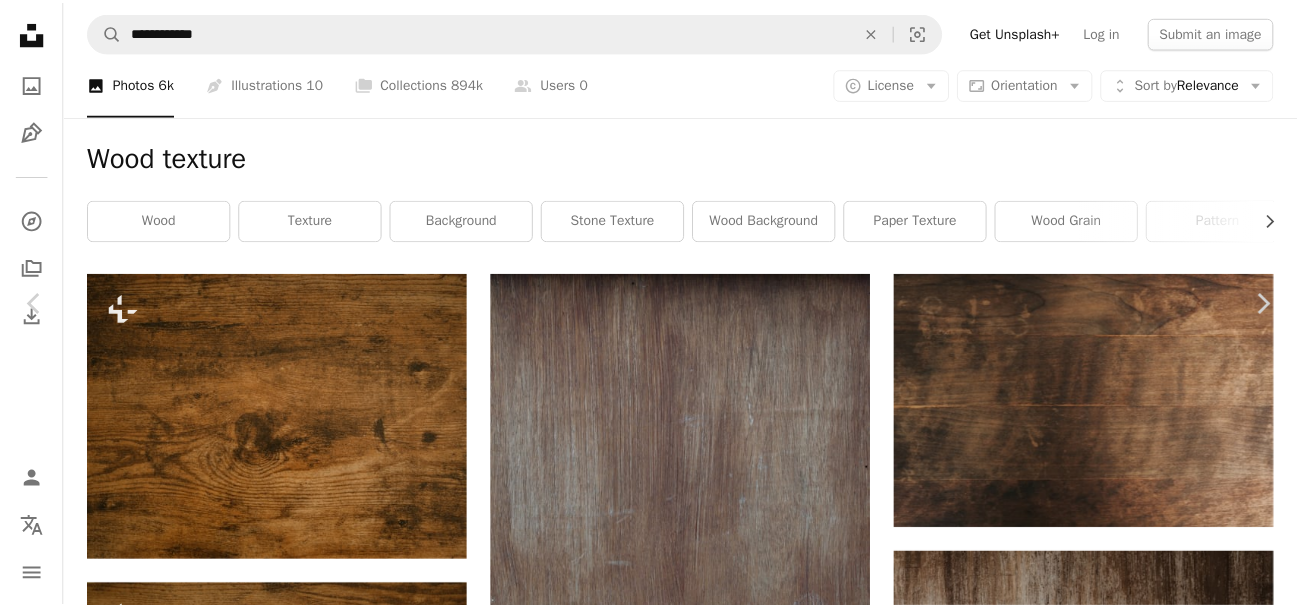 scroll, scrollTop: 0, scrollLeft: 0, axis: both 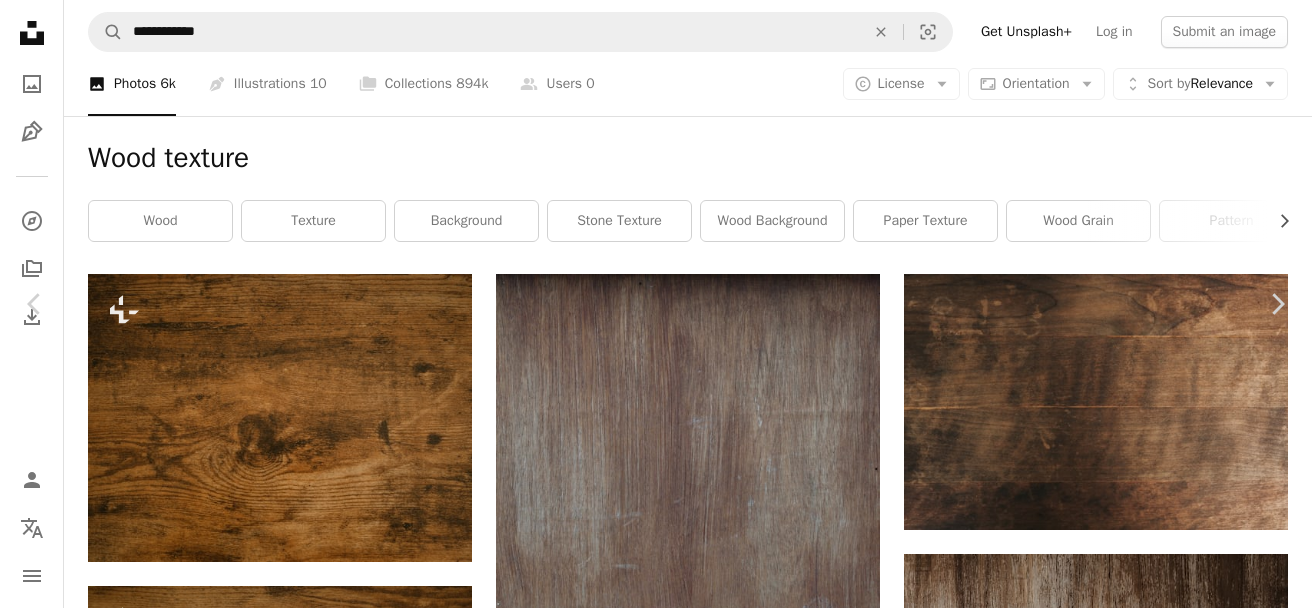 click on "An X shape" at bounding box center [20, 20] 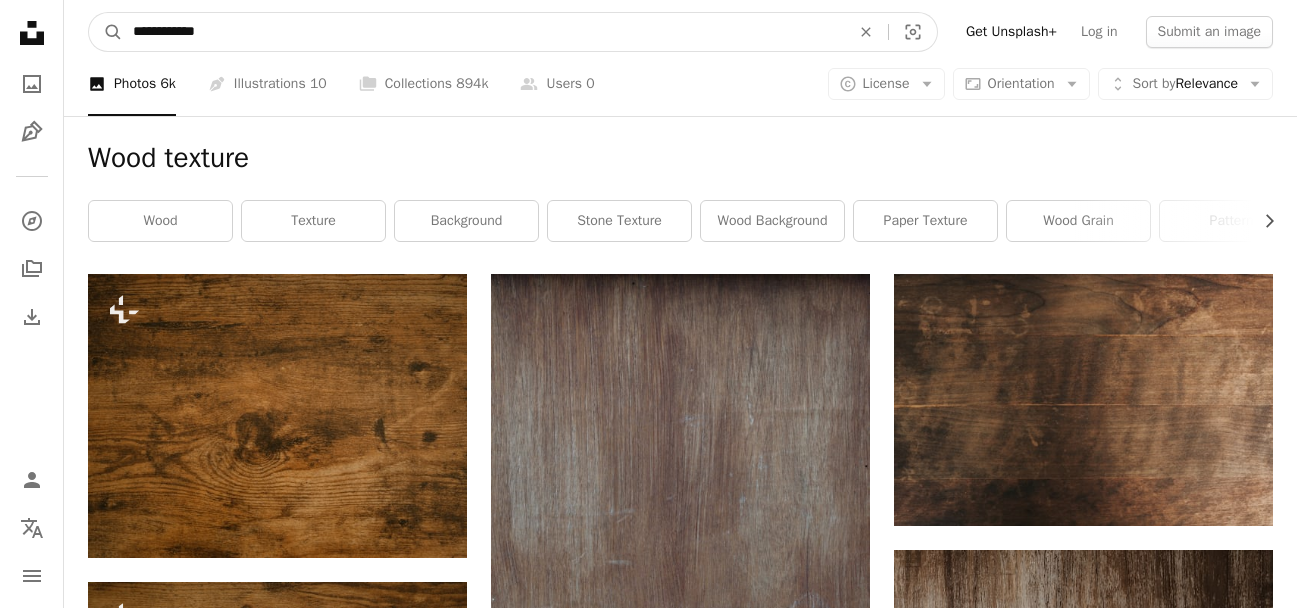 click on "**********" at bounding box center (483, 32) 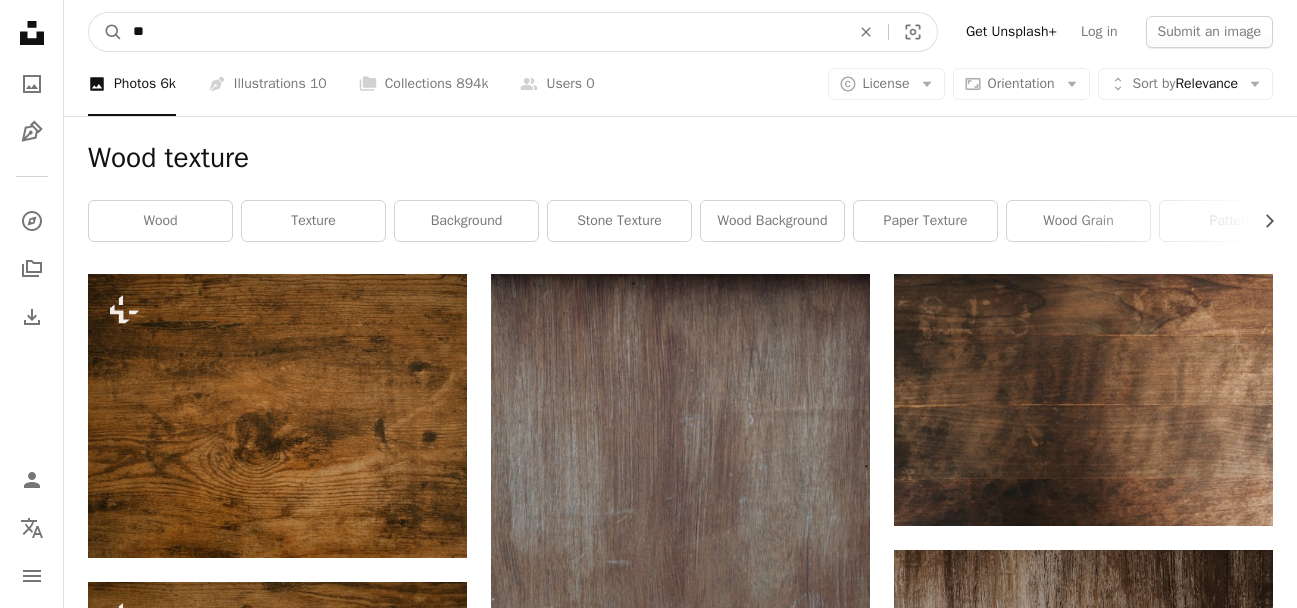 type on "*" 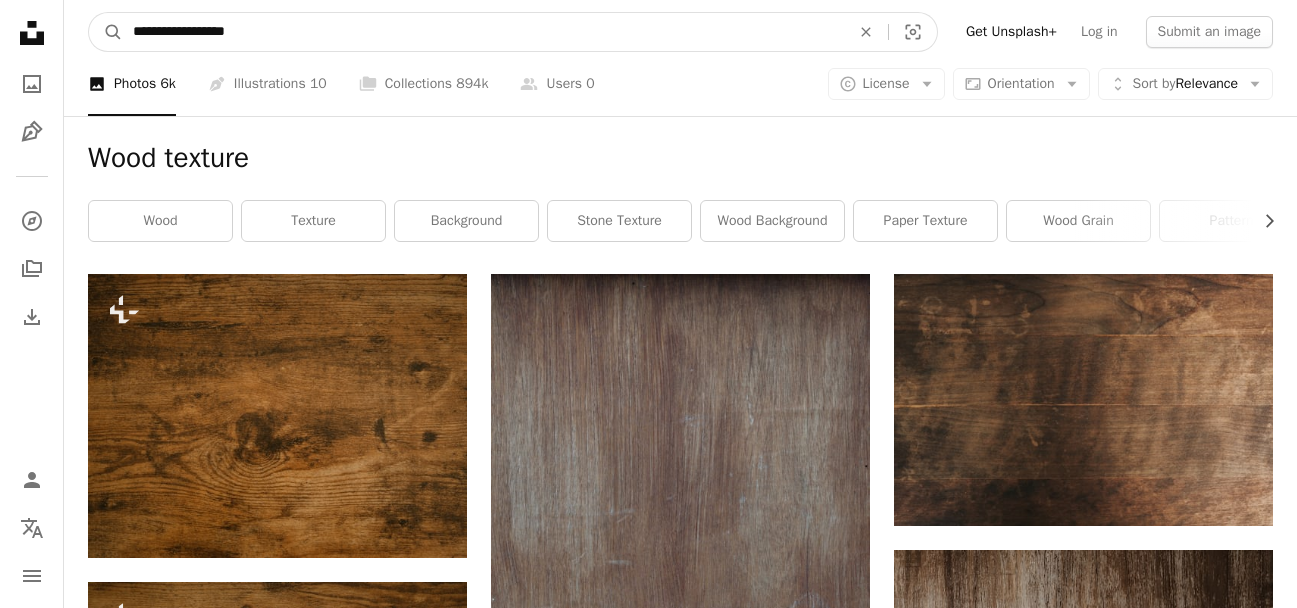 type on "**********" 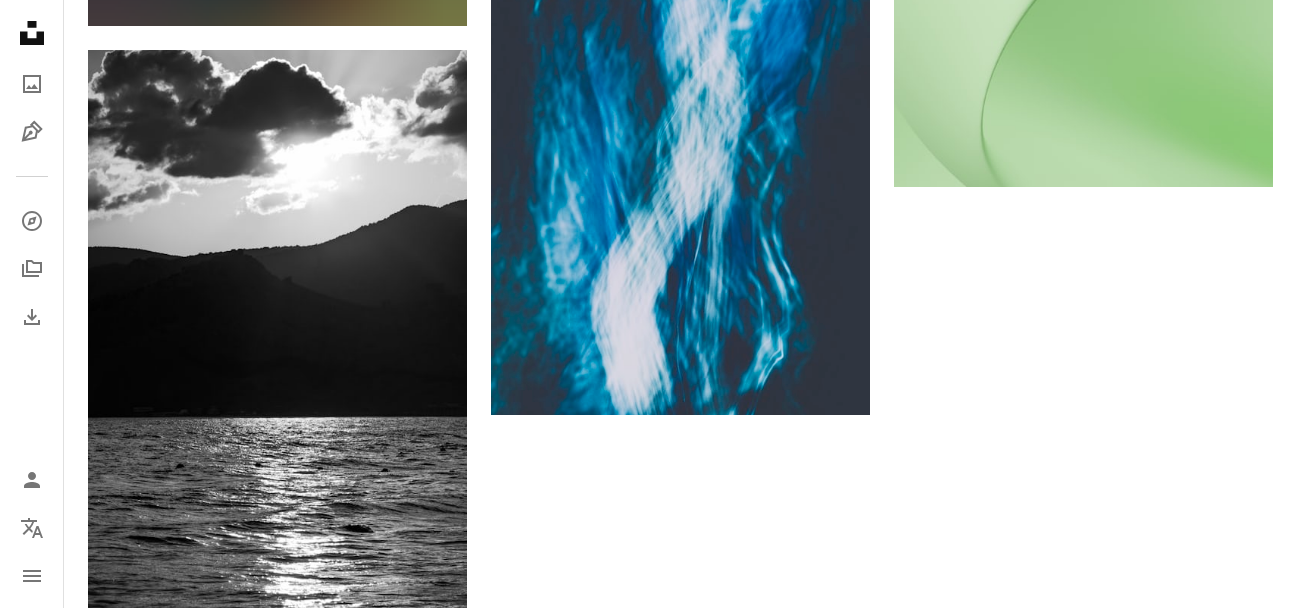 scroll, scrollTop: 3287, scrollLeft: 0, axis: vertical 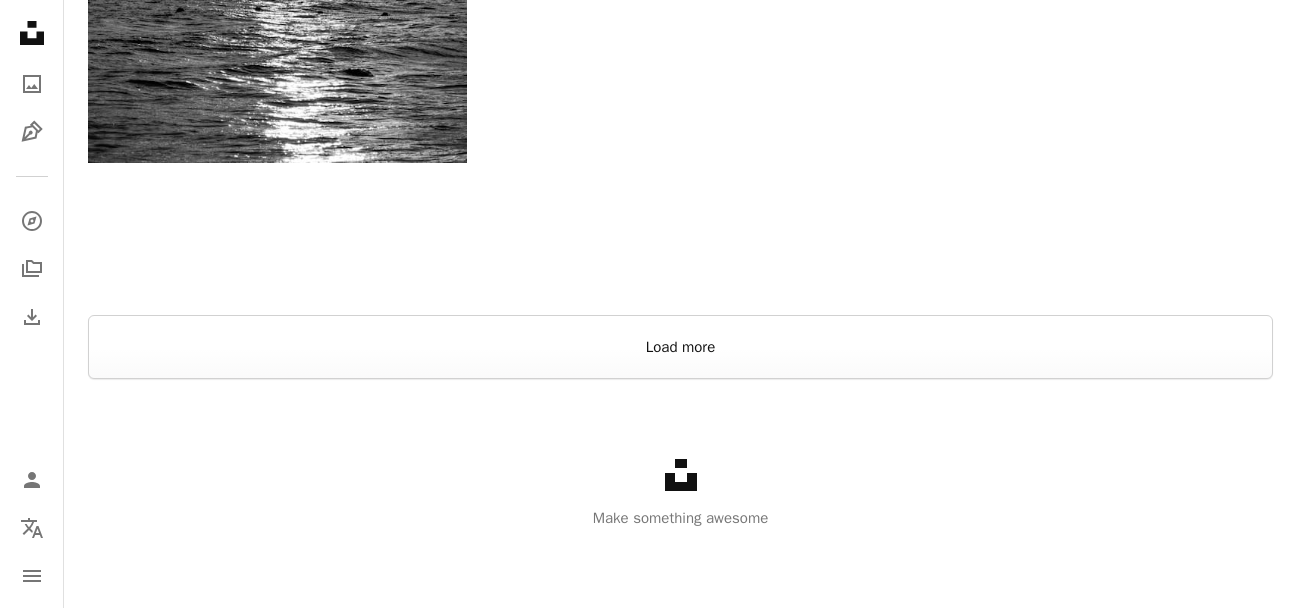 click on "Load more" at bounding box center [680, 347] 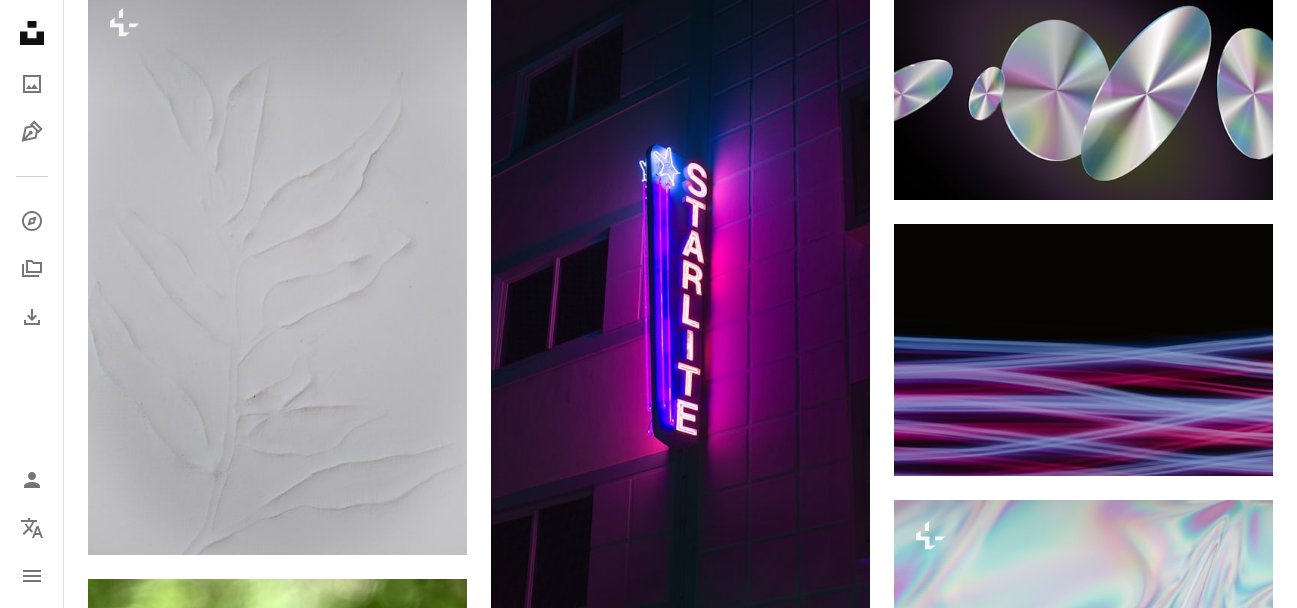 scroll, scrollTop: 0, scrollLeft: 0, axis: both 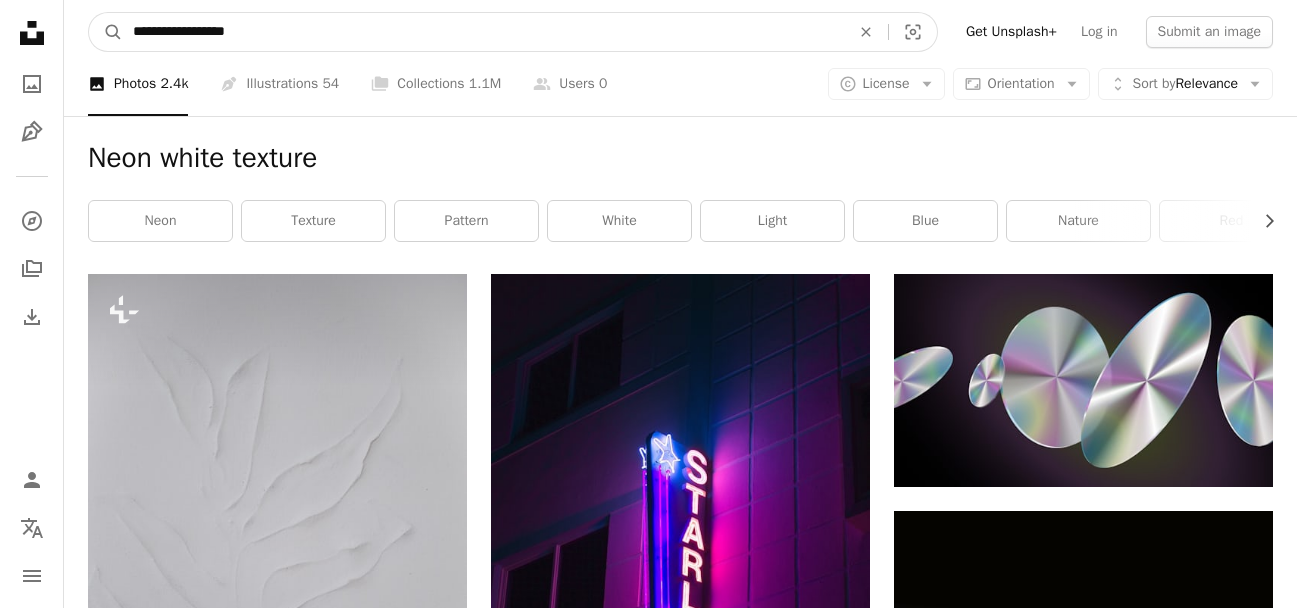 click on "**********" at bounding box center (483, 32) 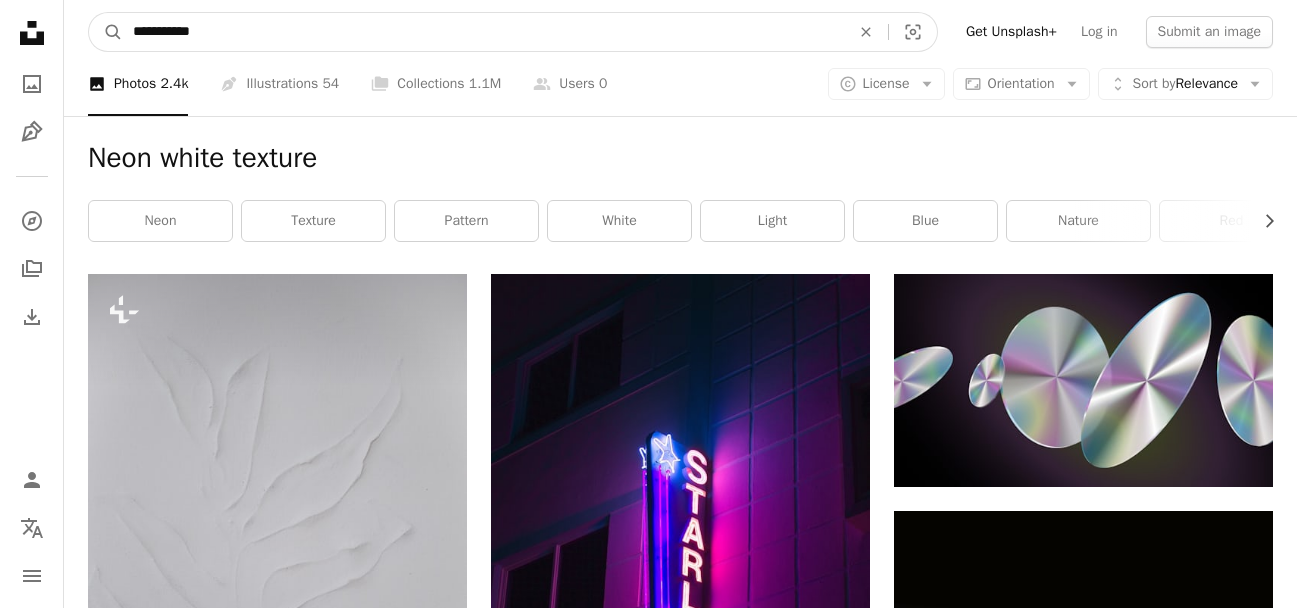 type on "**********" 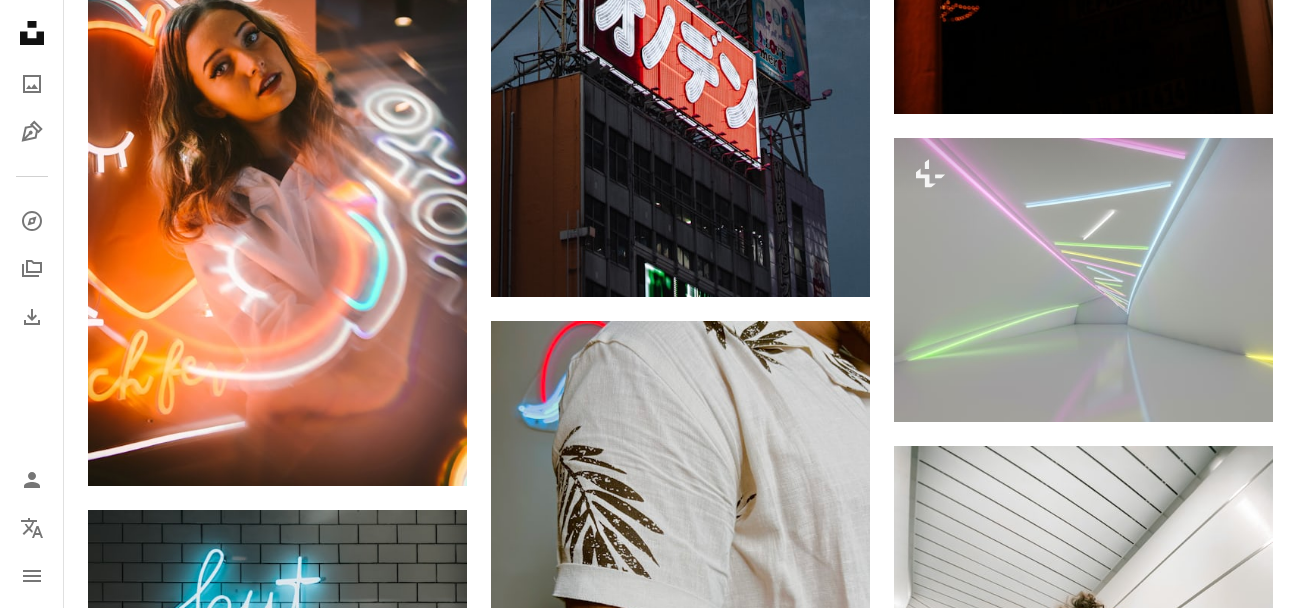 scroll, scrollTop: 2200, scrollLeft: 0, axis: vertical 